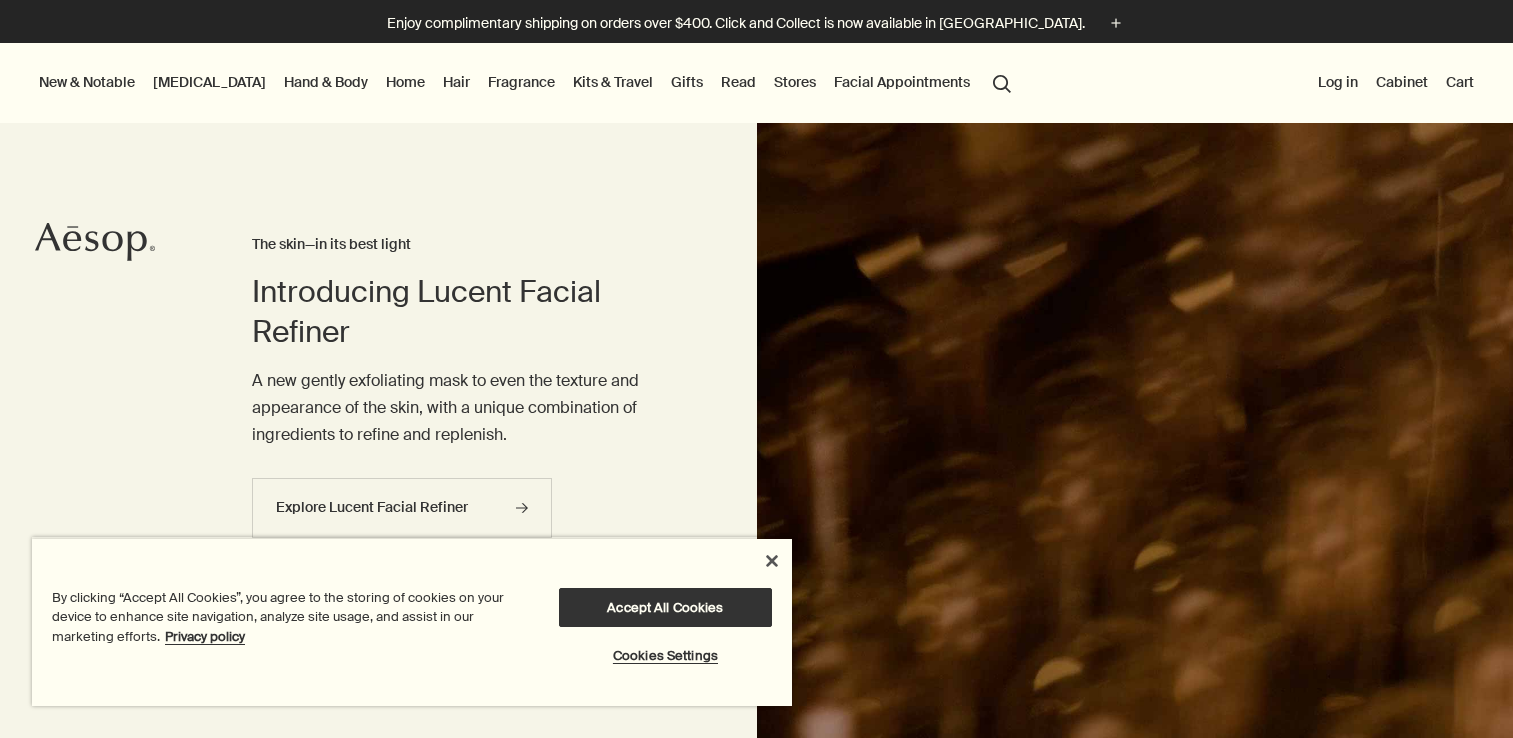 scroll, scrollTop: 0, scrollLeft: 0, axis: both 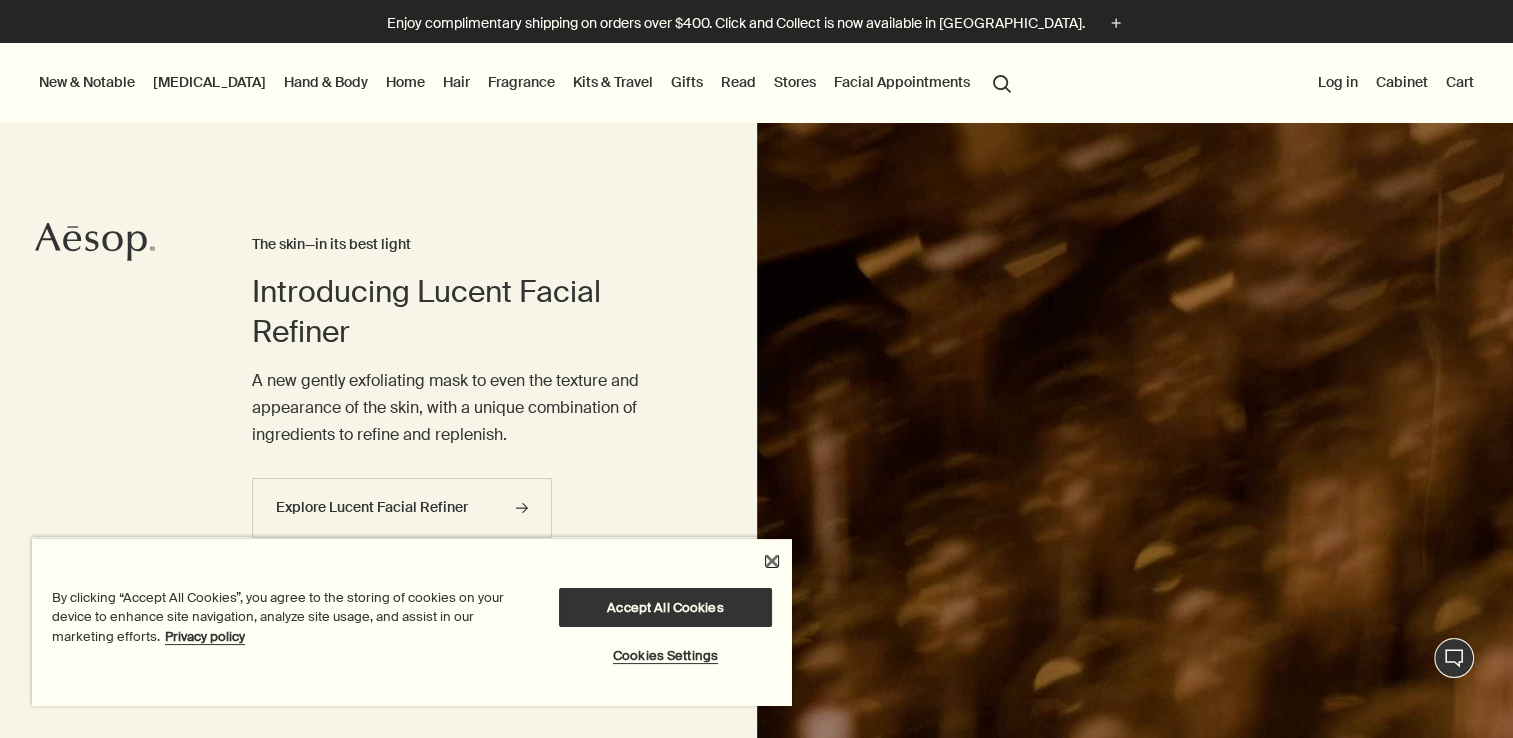 click at bounding box center (772, 561) 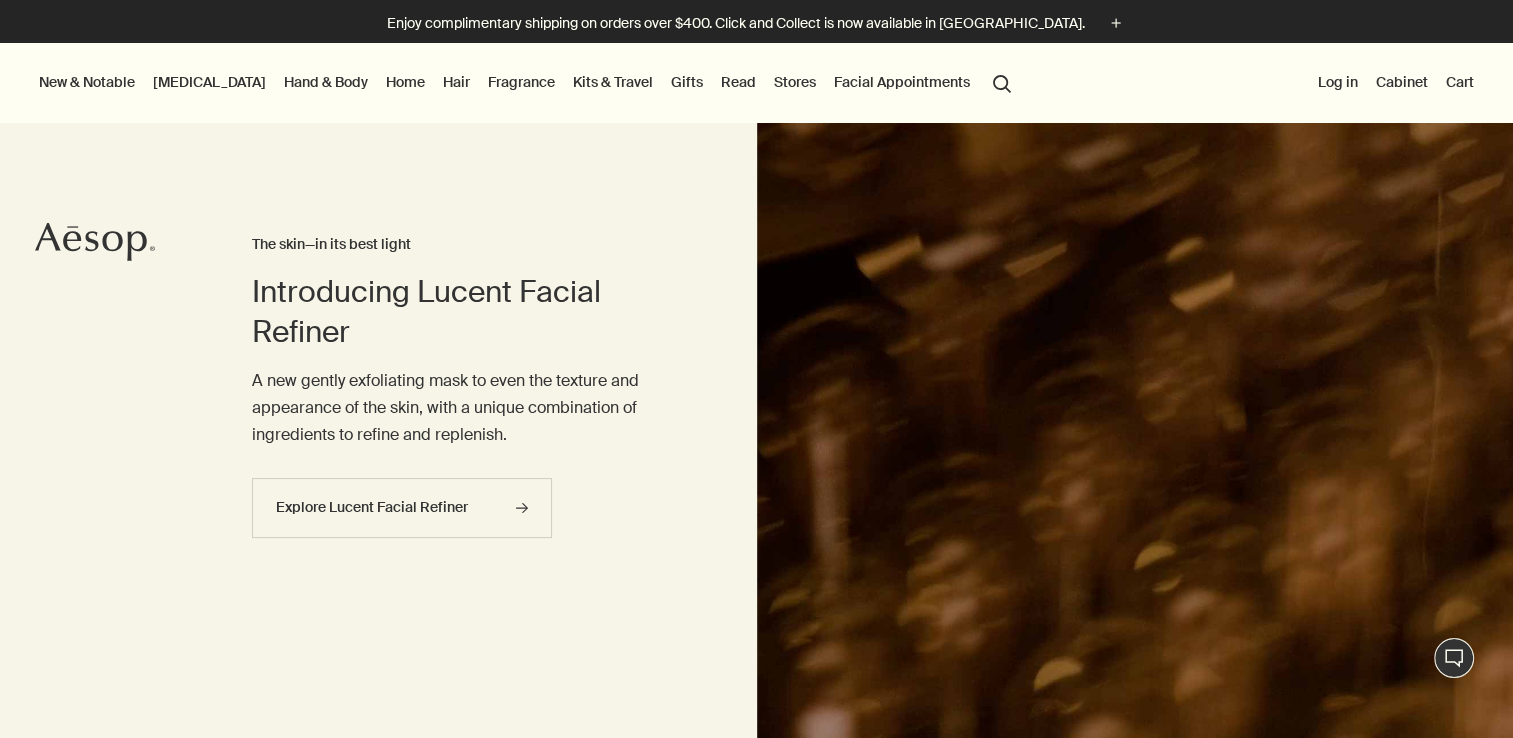 click on "Hair" at bounding box center (456, 82) 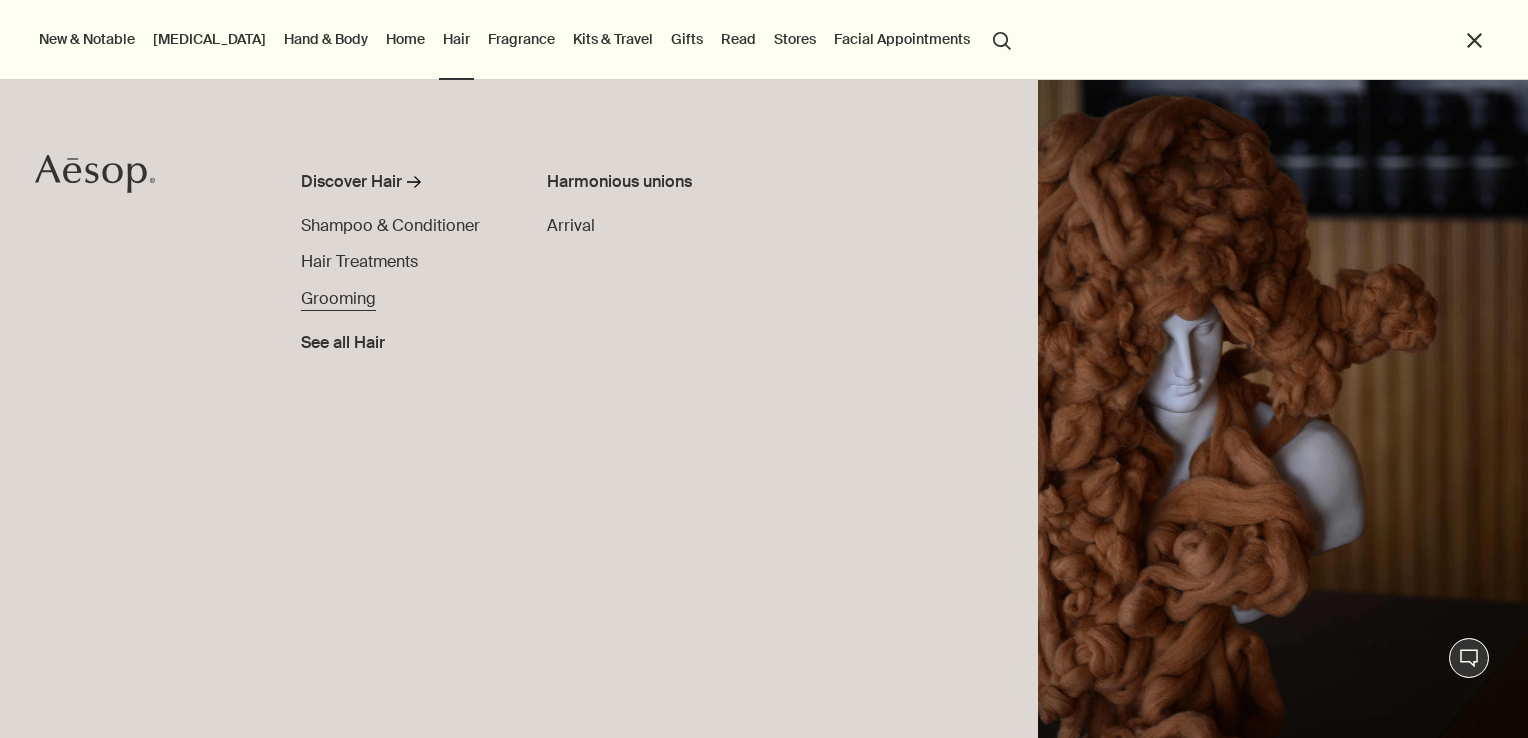 click on "Grooming" at bounding box center (338, 298) 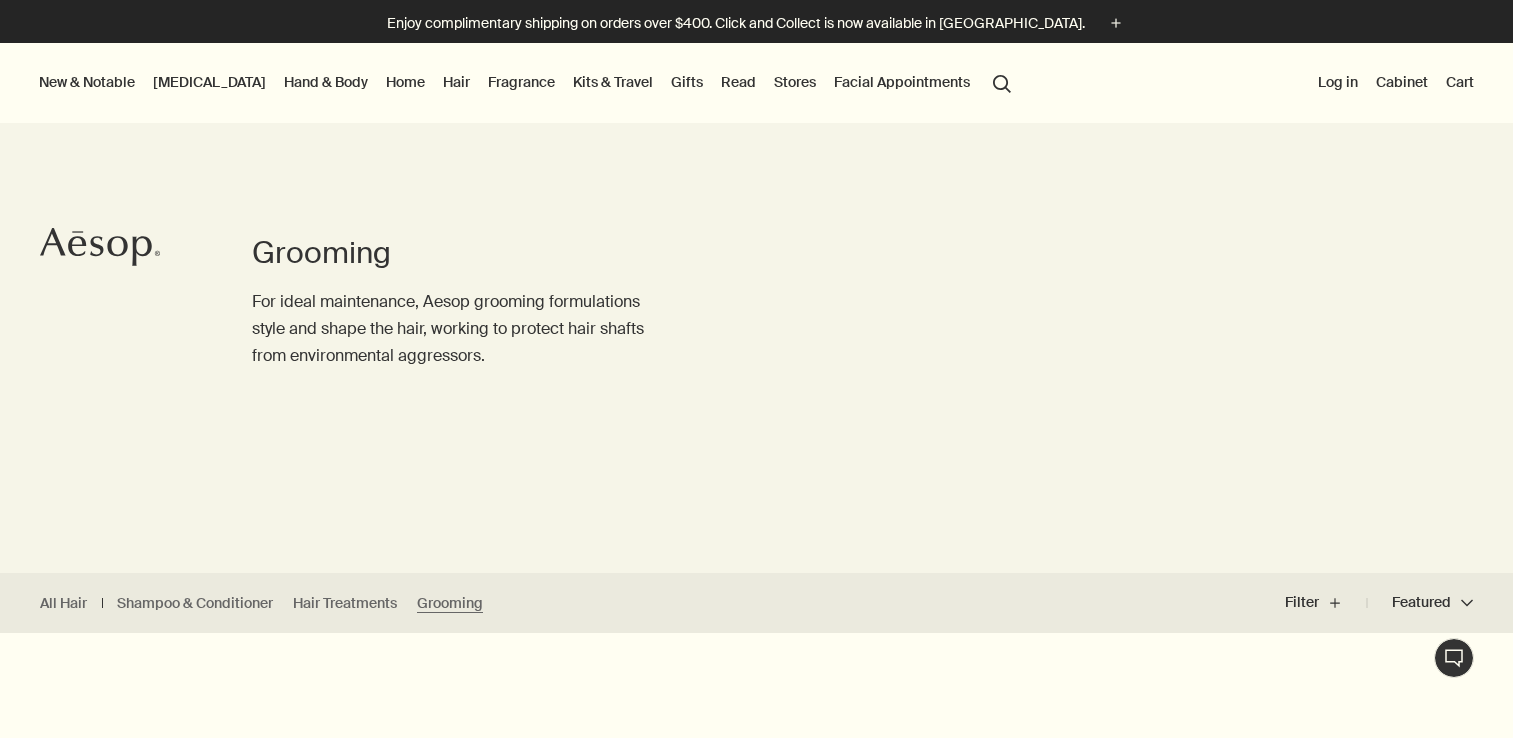 scroll, scrollTop: 0, scrollLeft: 0, axis: both 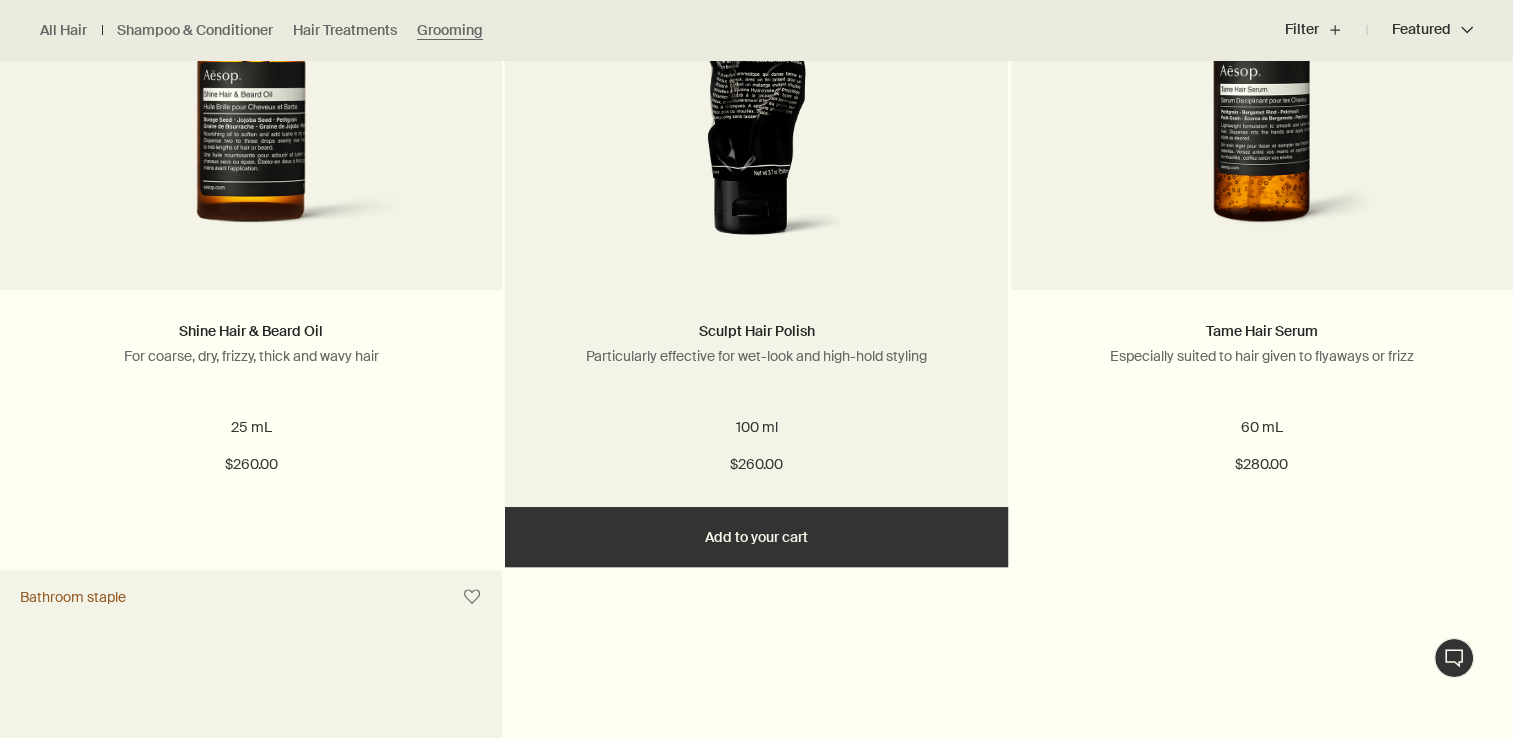 click at bounding box center [757, 75] 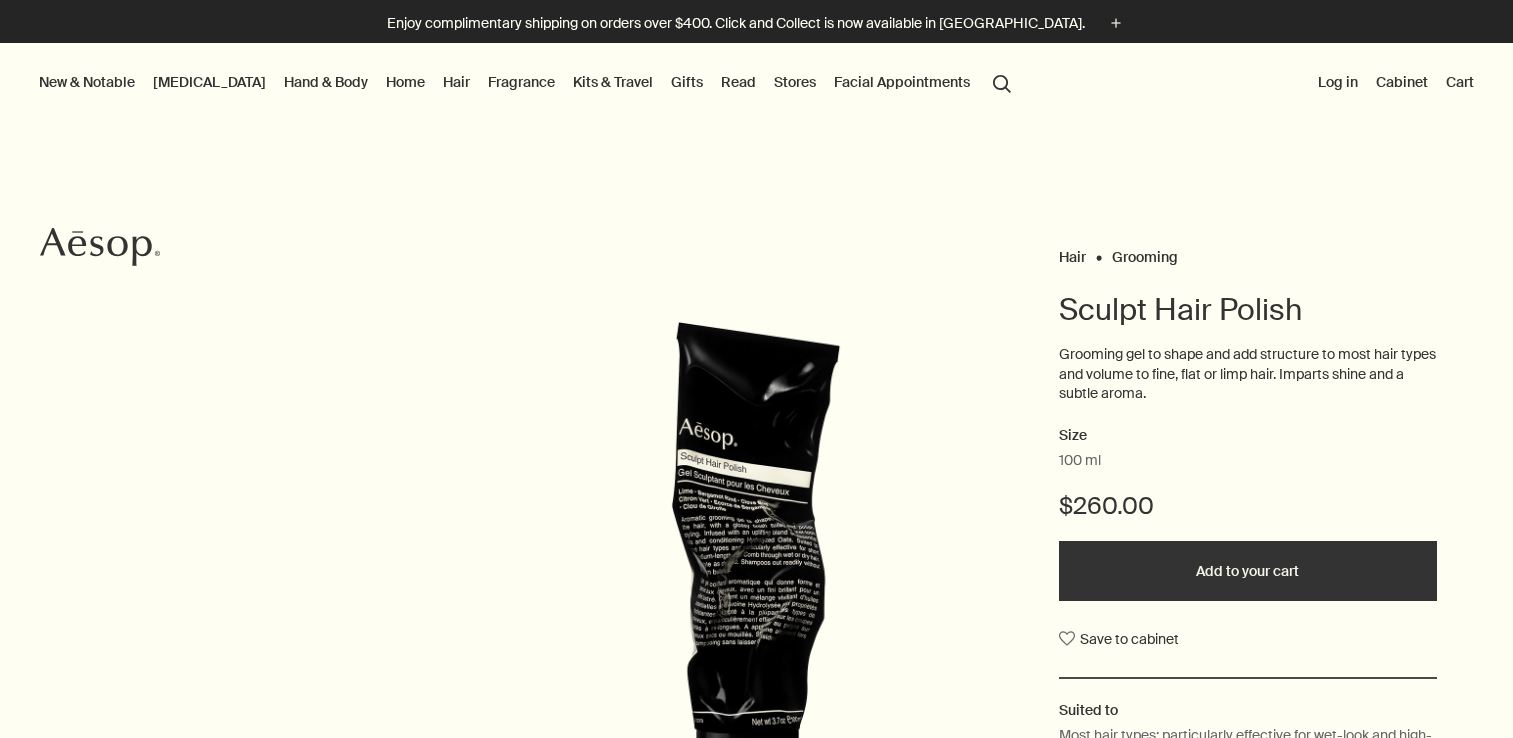 scroll, scrollTop: 0, scrollLeft: 0, axis: both 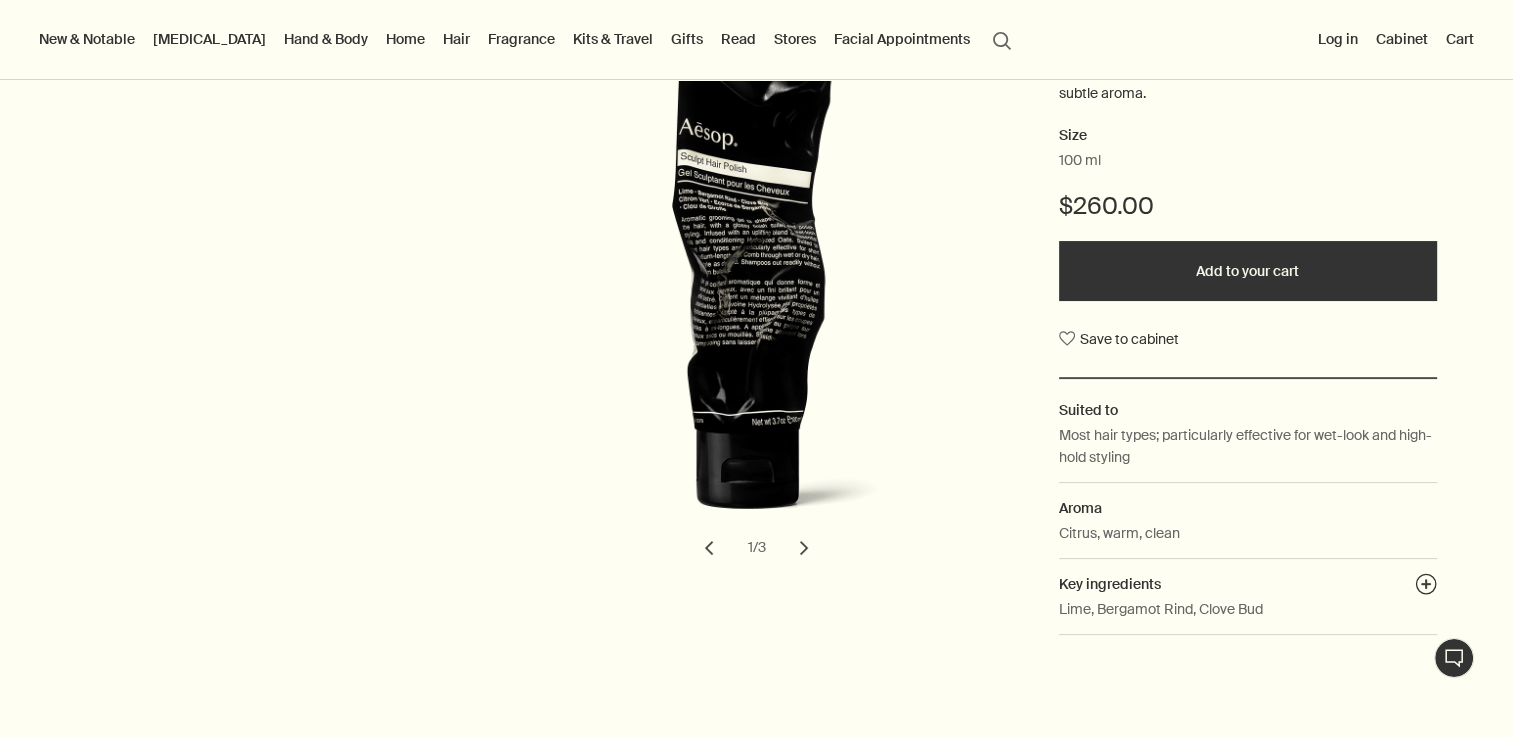 click on "chevron" at bounding box center (804, 548) 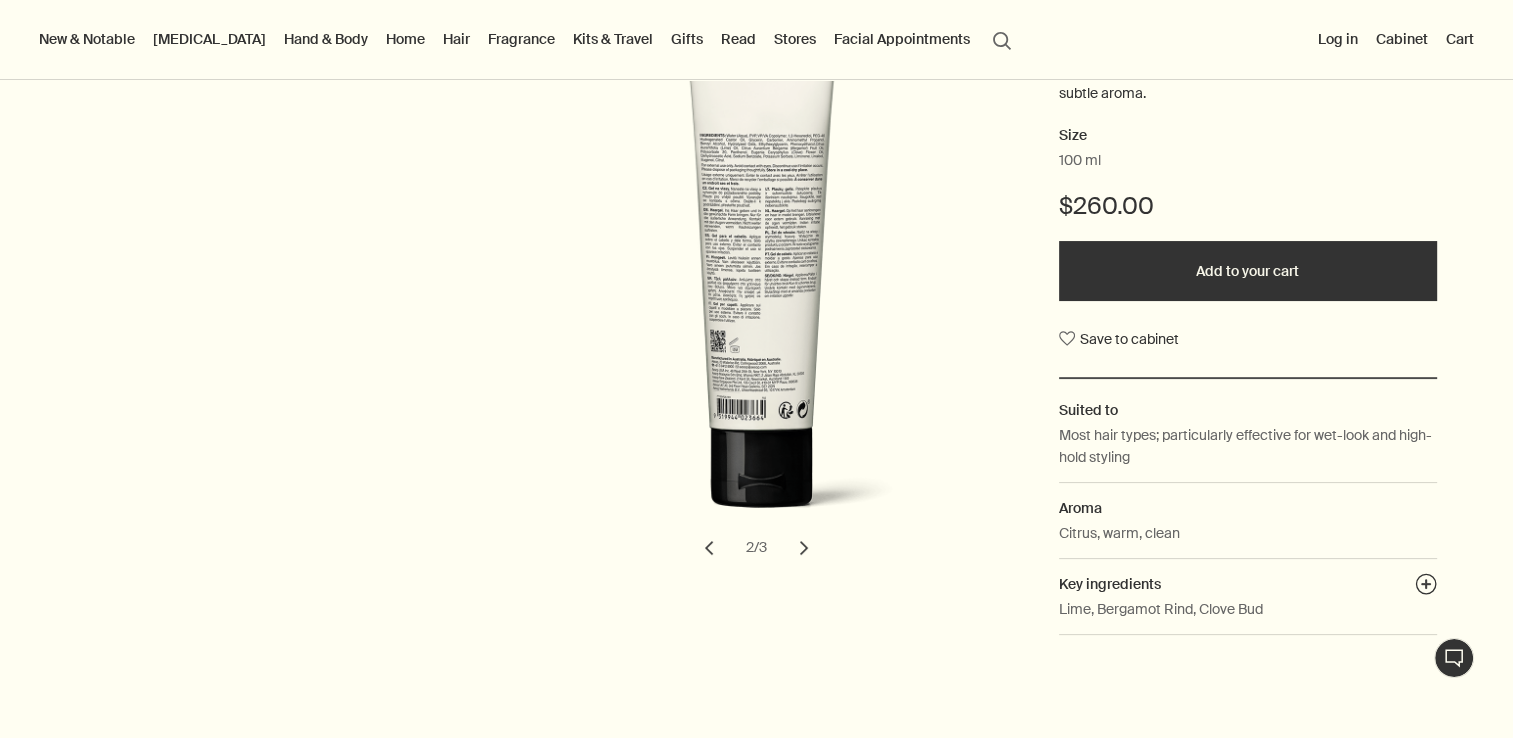 click on "chevron" at bounding box center [804, 548] 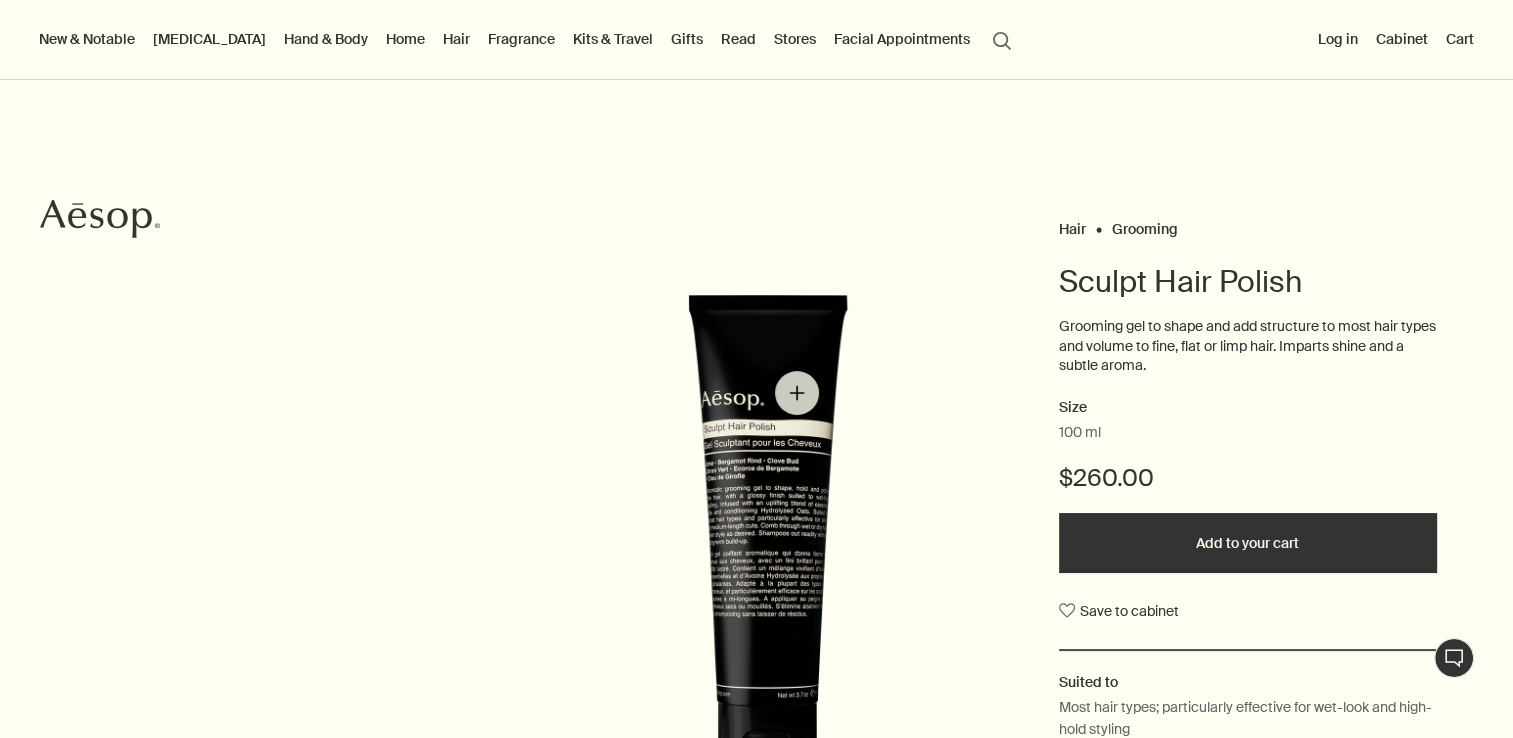 scroll, scrollTop: 0, scrollLeft: 0, axis: both 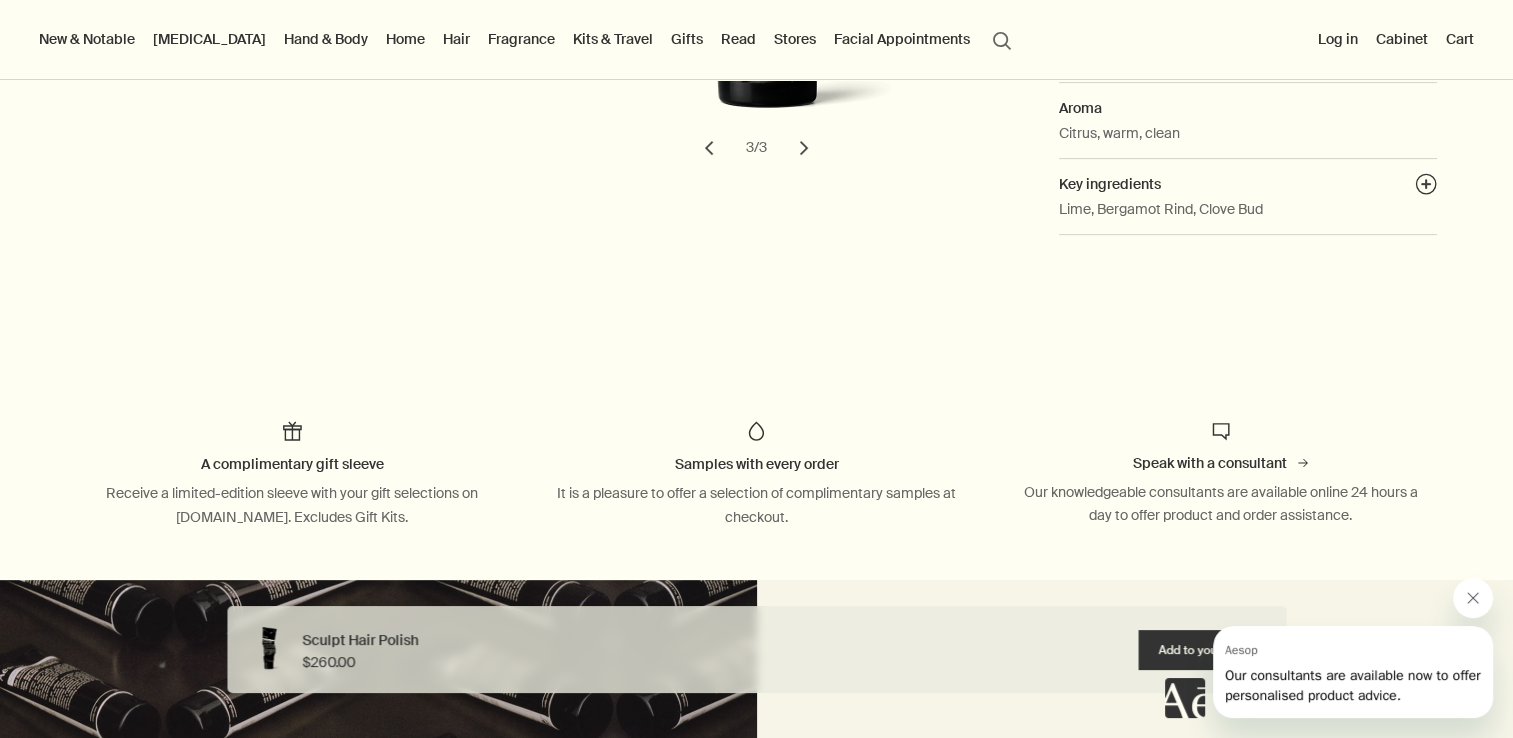 click at bounding box center (1473, 598) 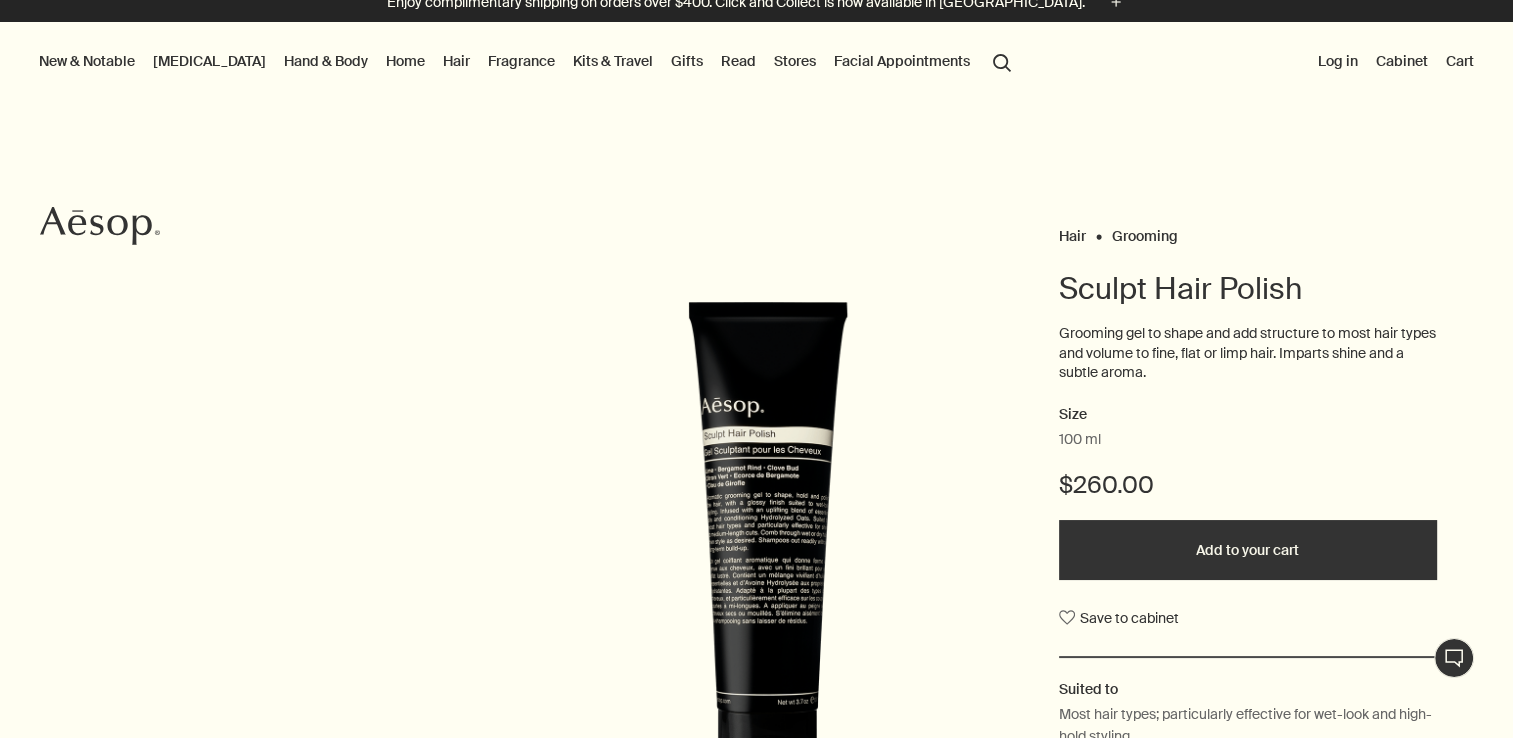 scroll, scrollTop: 0, scrollLeft: 0, axis: both 